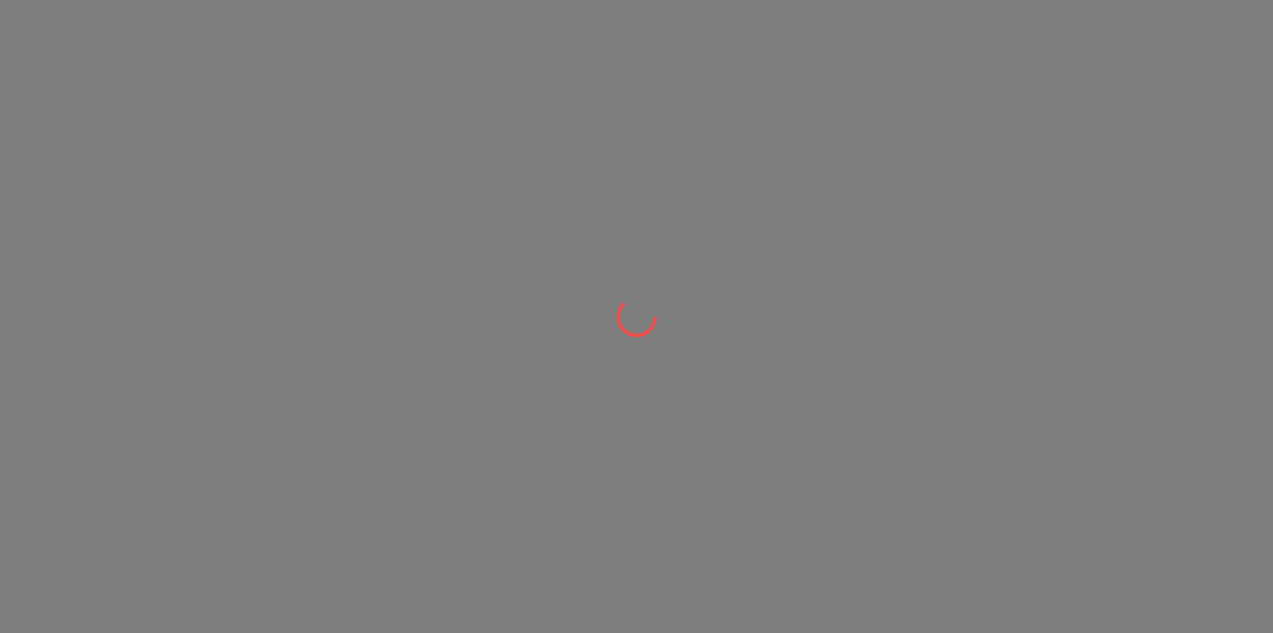 scroll, scrollTop: 0, scrollLeft: 0, axis: both 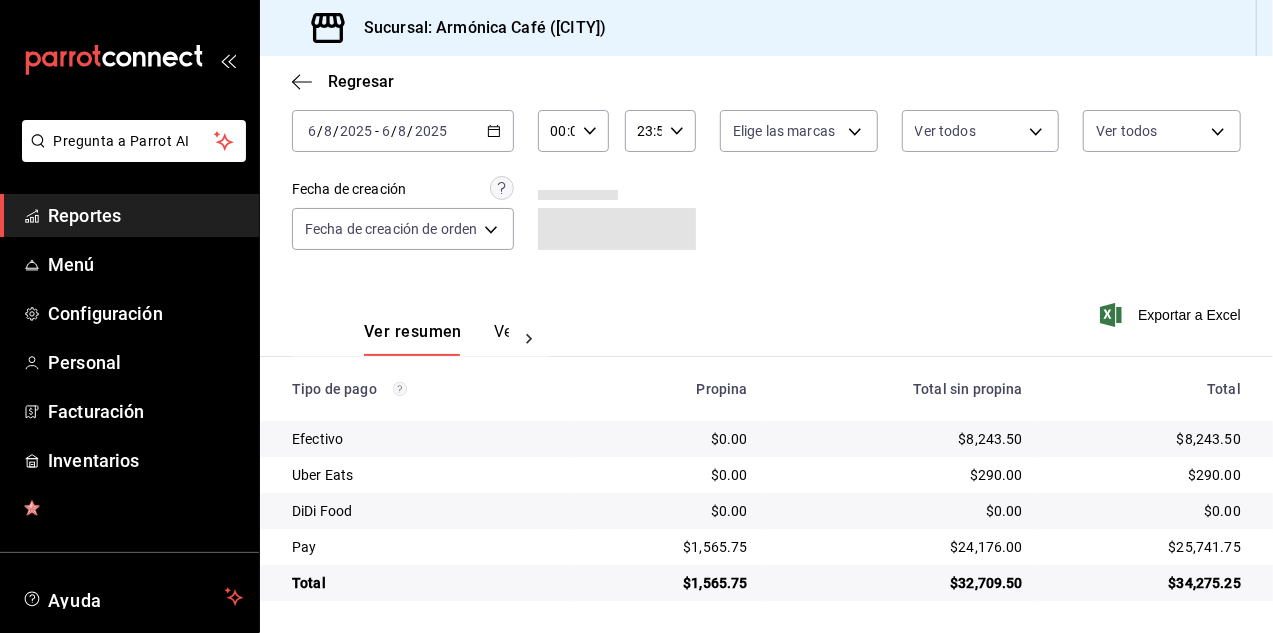 click 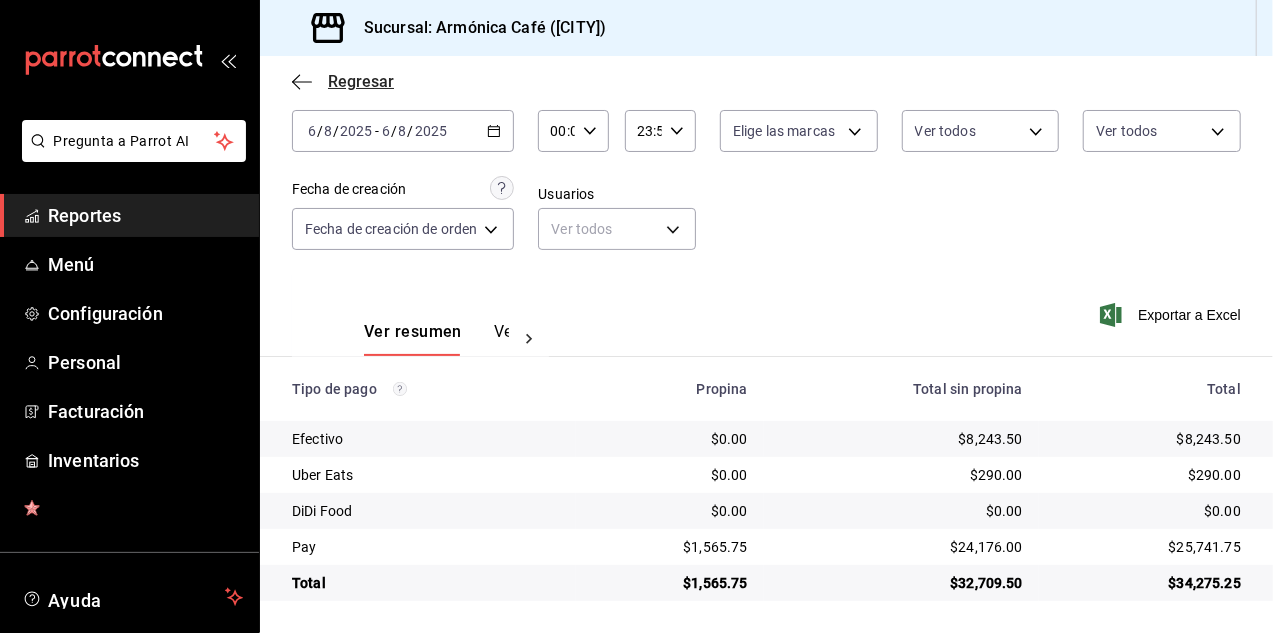 click on "Regresar" at bounding box center (361, 81) 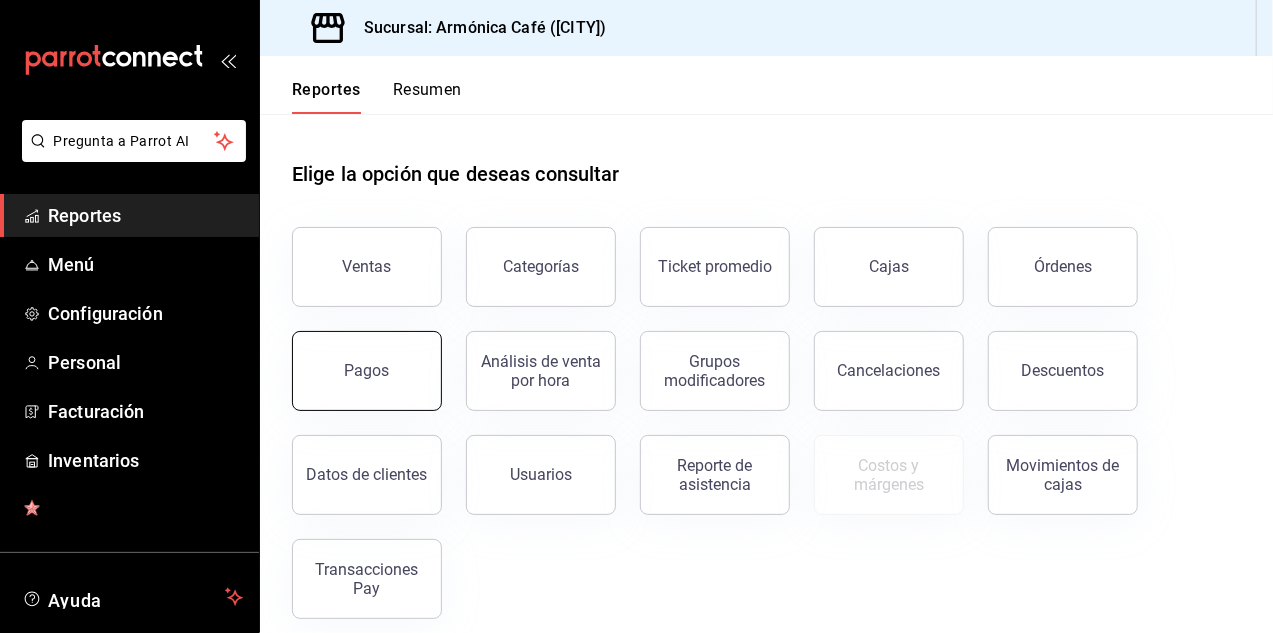 click on "Pagos" at bounding box center [367, 371] 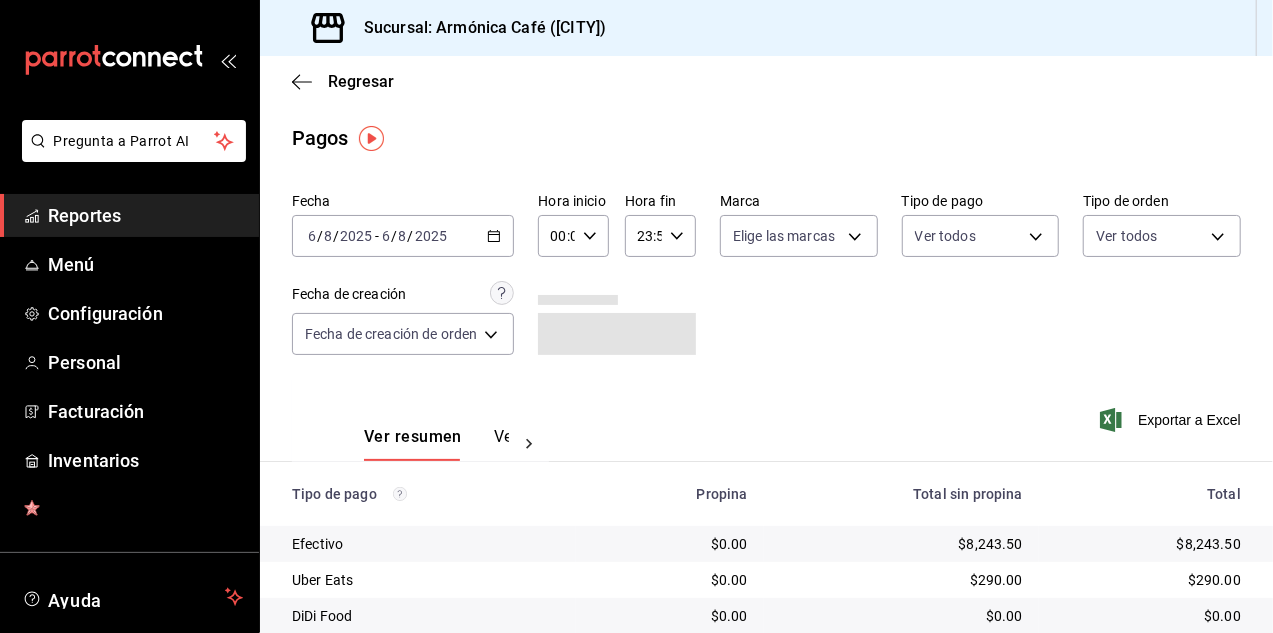 click 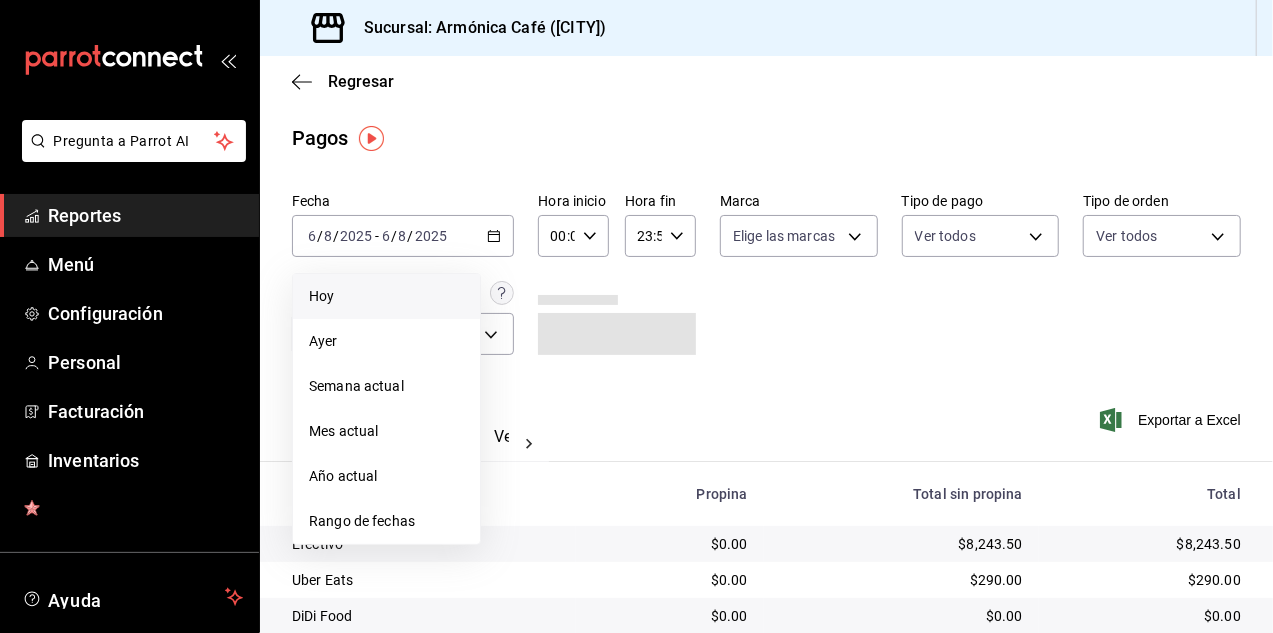 click on "Hoy" at bounding box center [386, 296] 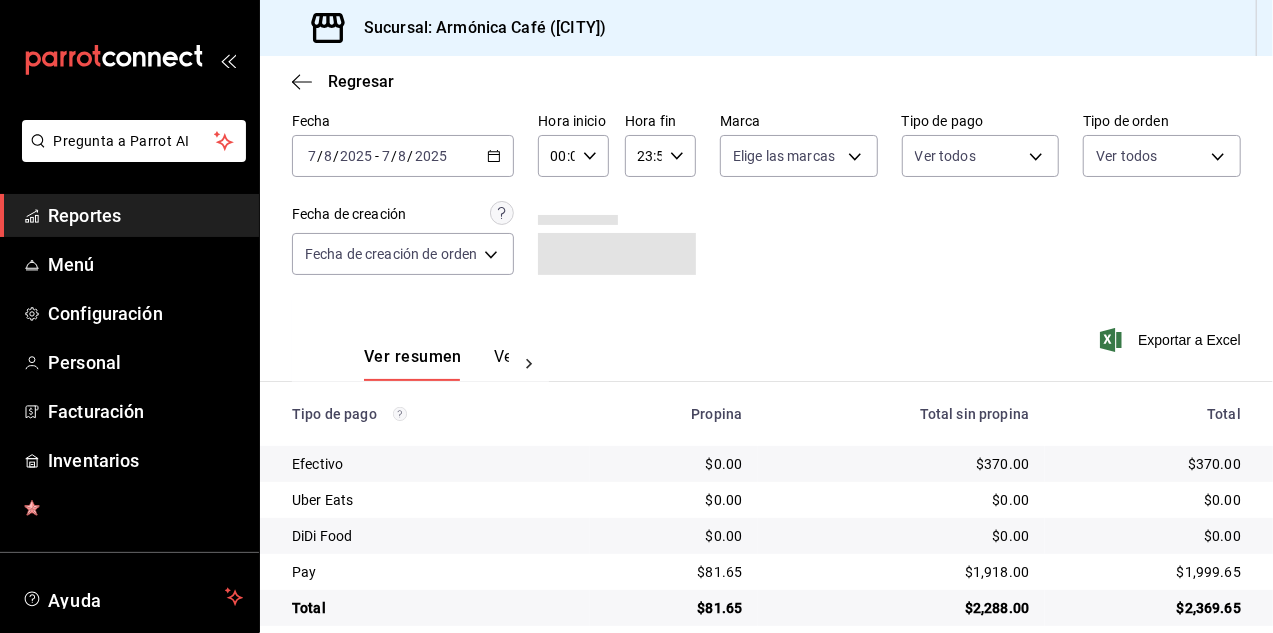 scroll, scrollTop: 105, scrollLeft: 0, axis: vertical 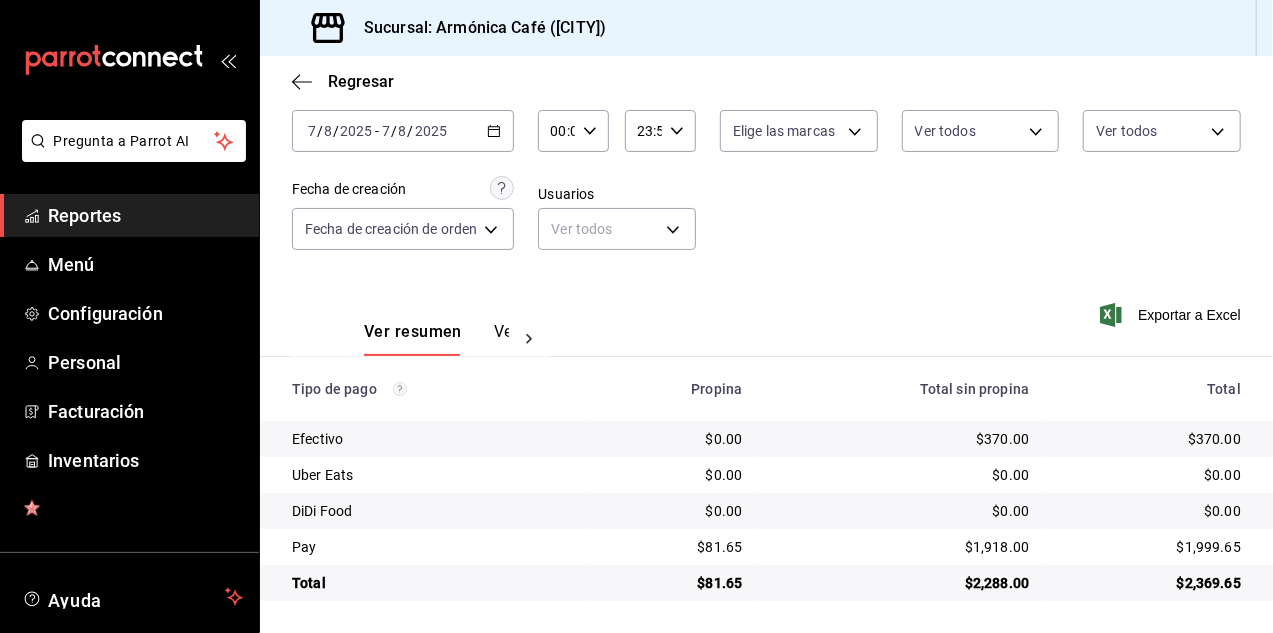 click on "2025-08-07 7 / 8 / 2025 - 2025-08-07 7 / 8 / 2025" at bounding box center [403, 131] 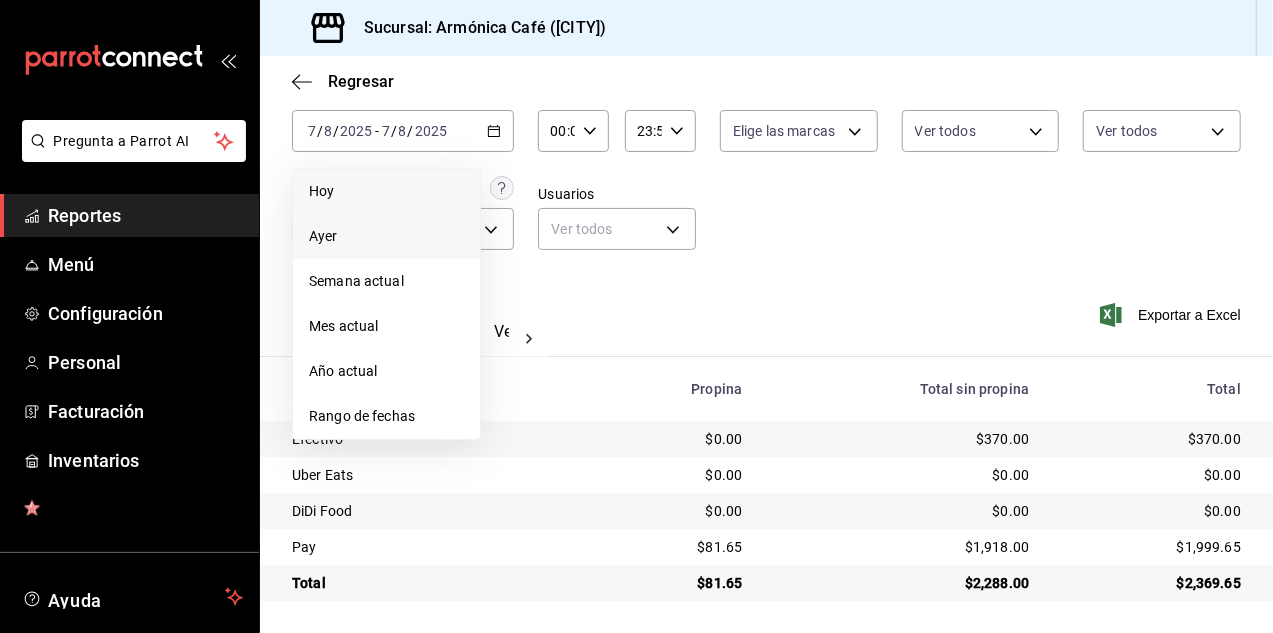 click on "Ayer" at bounding box center [386, 236] 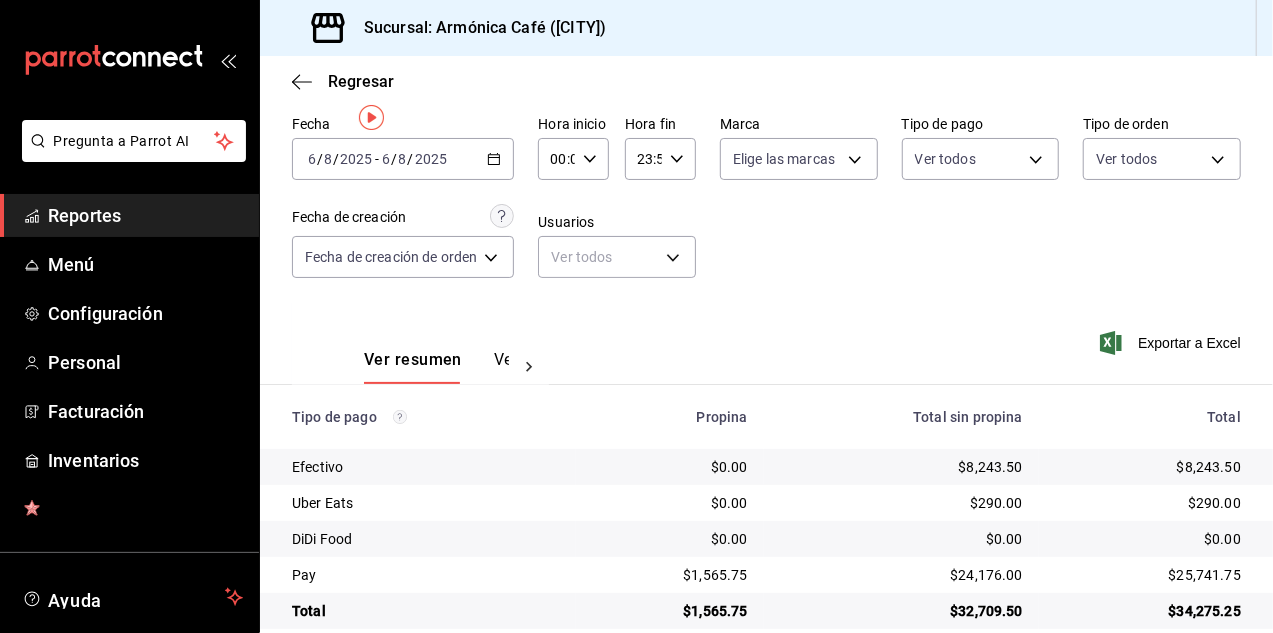 scroll, scrollTop: 105, scrollLeft: 0, axis: vertical 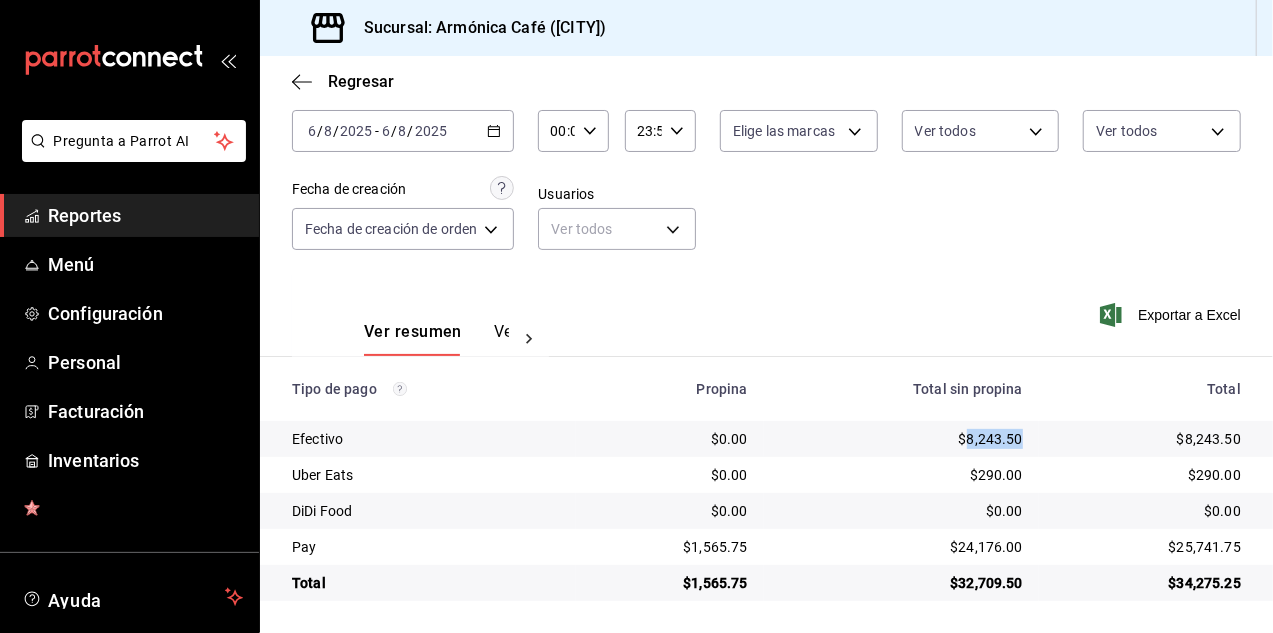 drag, startPoint x: 954, startPoint y: 439, endPoint x: 1014, endPoint y: 437, distance: 60.033325 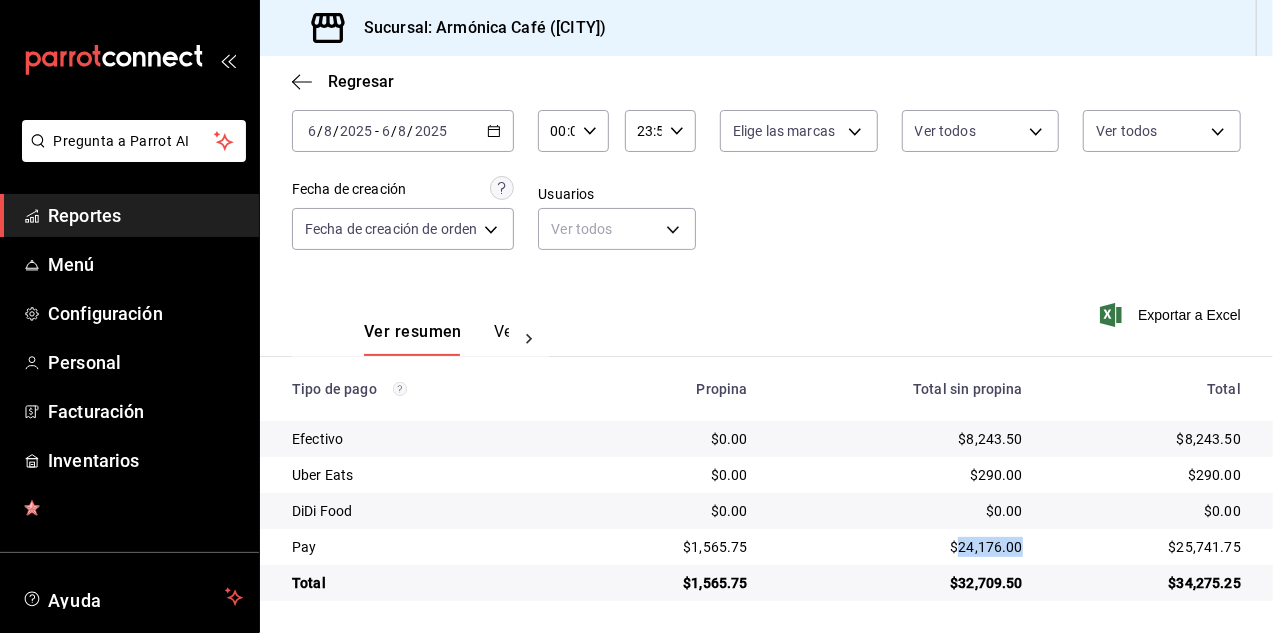 drag, startPoint x: 948, startPoint y: 546, endPoint x: 1012, endPoint y: 553, distance: 64.381676 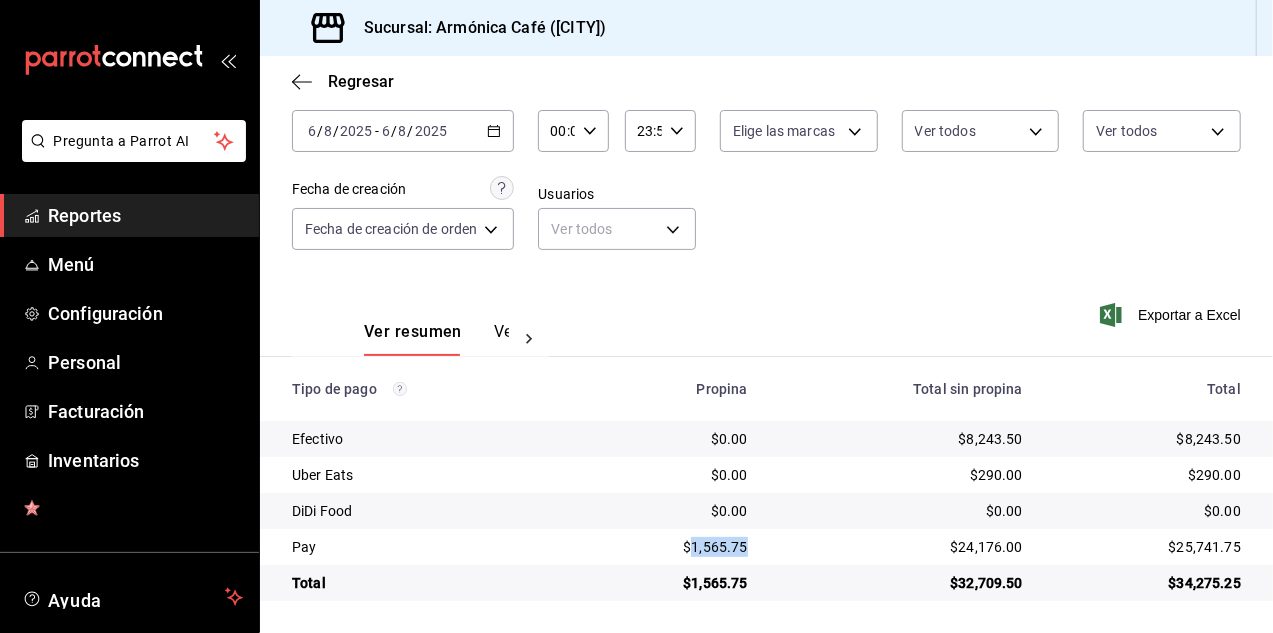 drag, startPoint x: 687, startPoint y: 550, endPoint x: 740, endPoint y: 551, distance: 53.009434 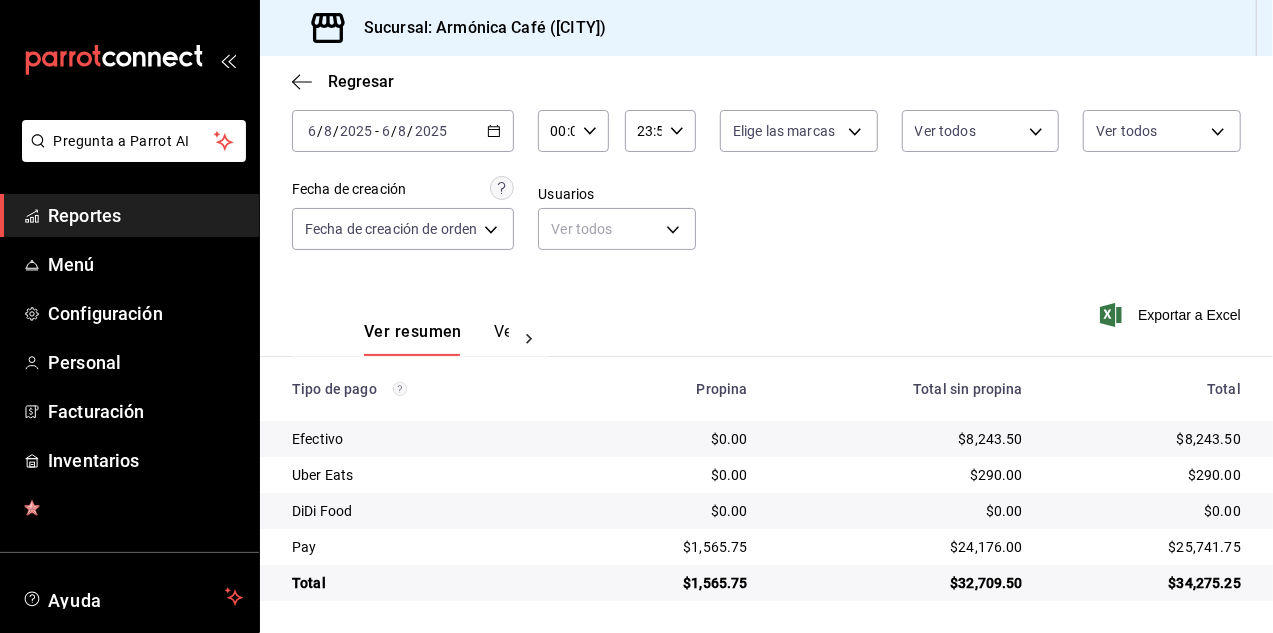 click on "2025-08-06 6 / 8 / 2025 - 2025-08-06 6 / 8 / 2025" at bounding box center [403, 131] 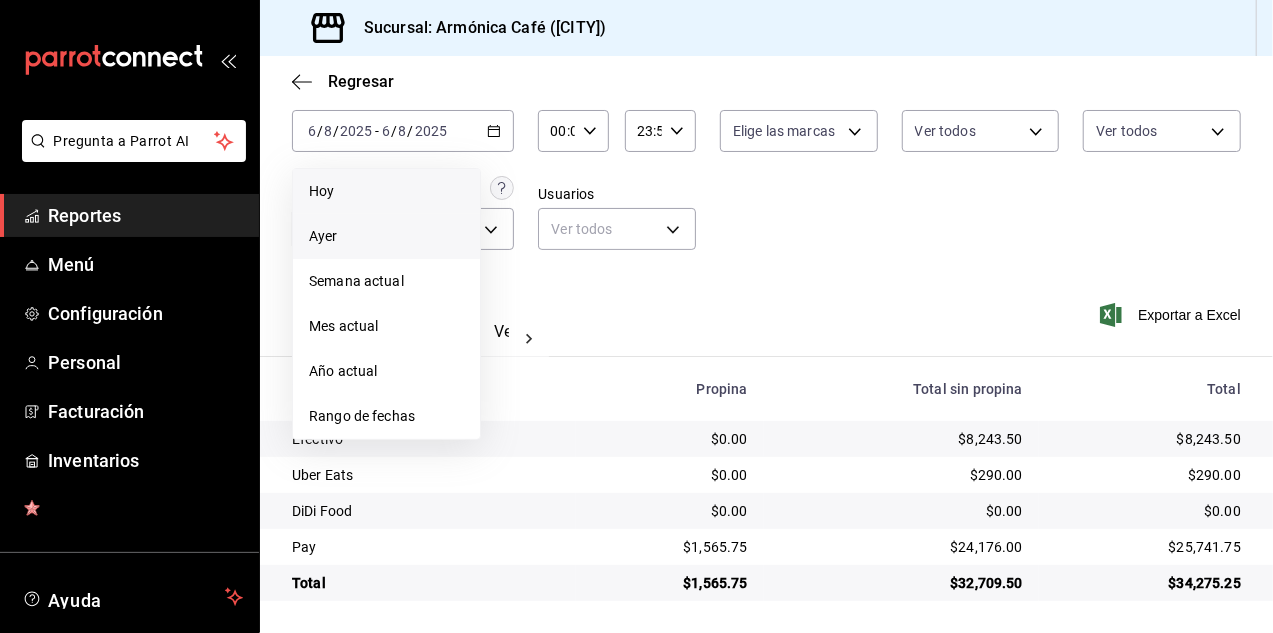 click on "Hoy" at bounding box center (386, 191) 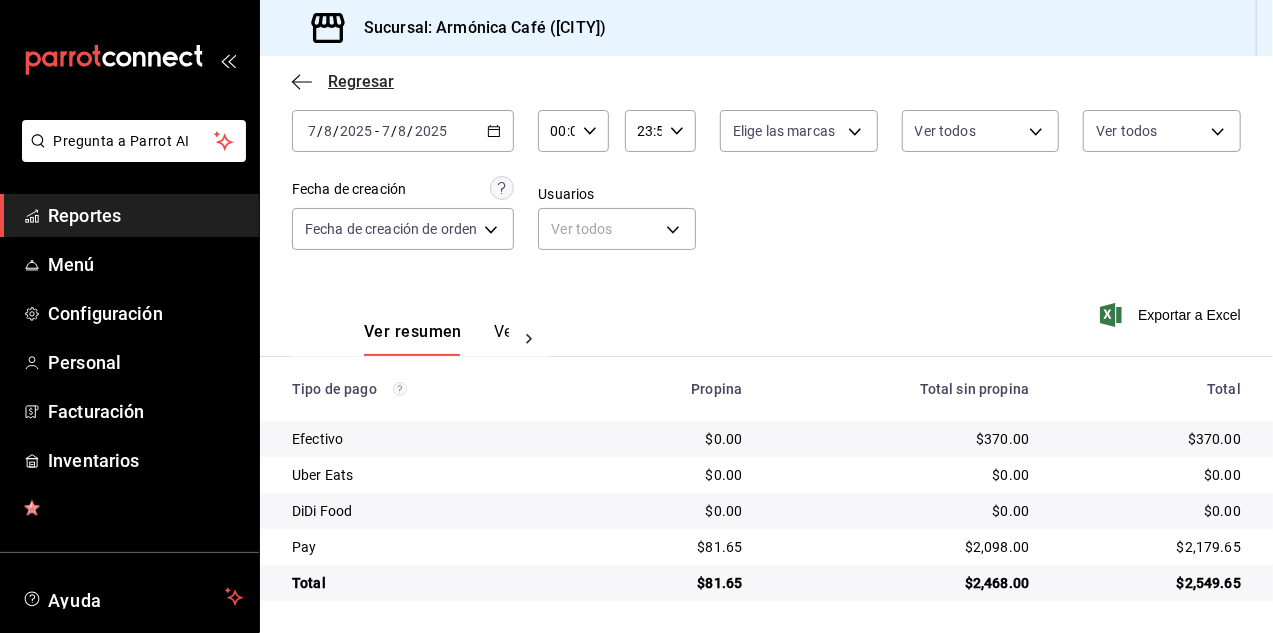 click on "Regresar" at bounding box center (361, 81) 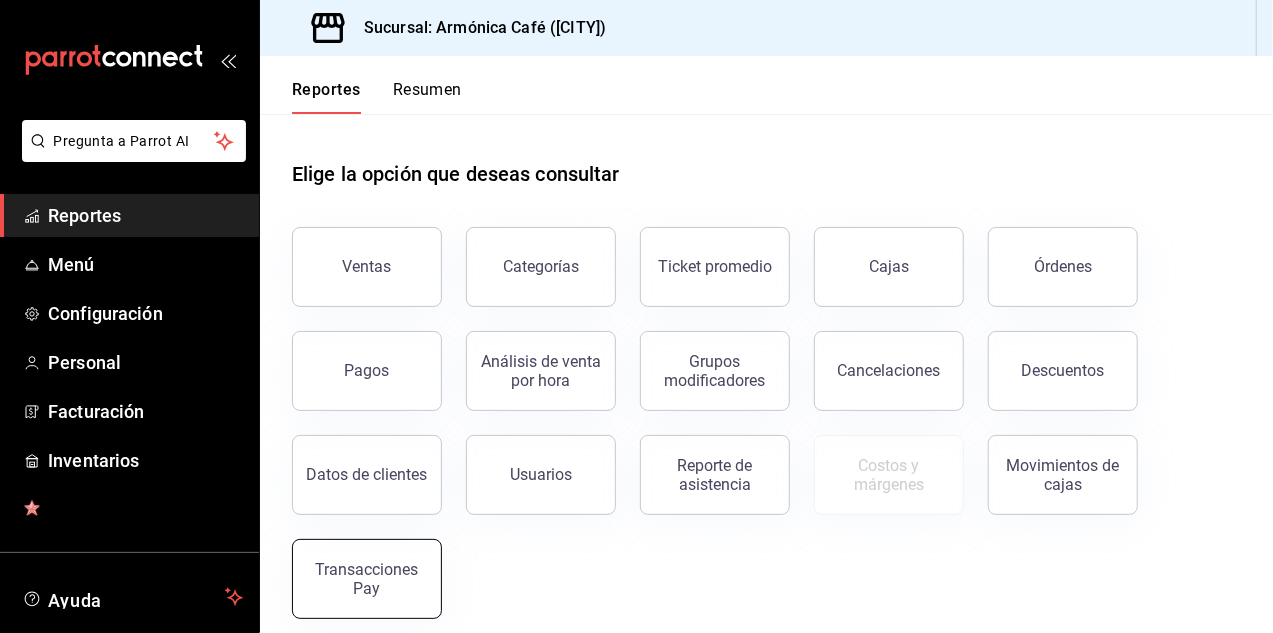click on "Transacciones Pay" at bounding box center (367, 579) 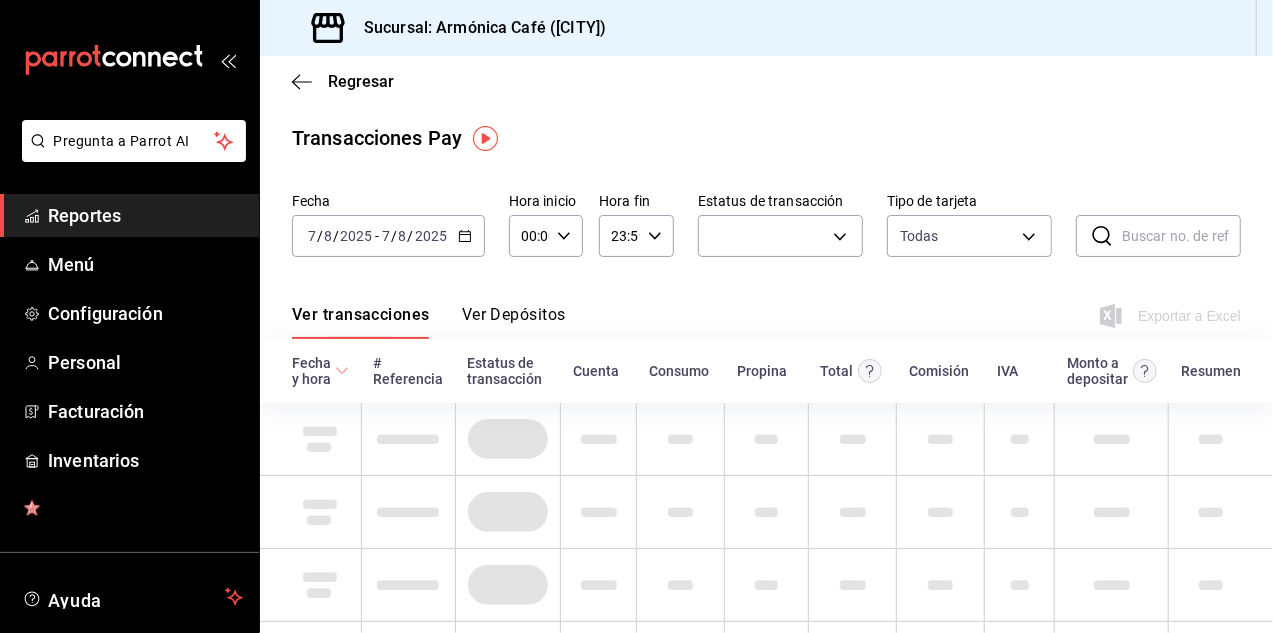 click on "Ver Depósitos" at bounding box center (514, 322) 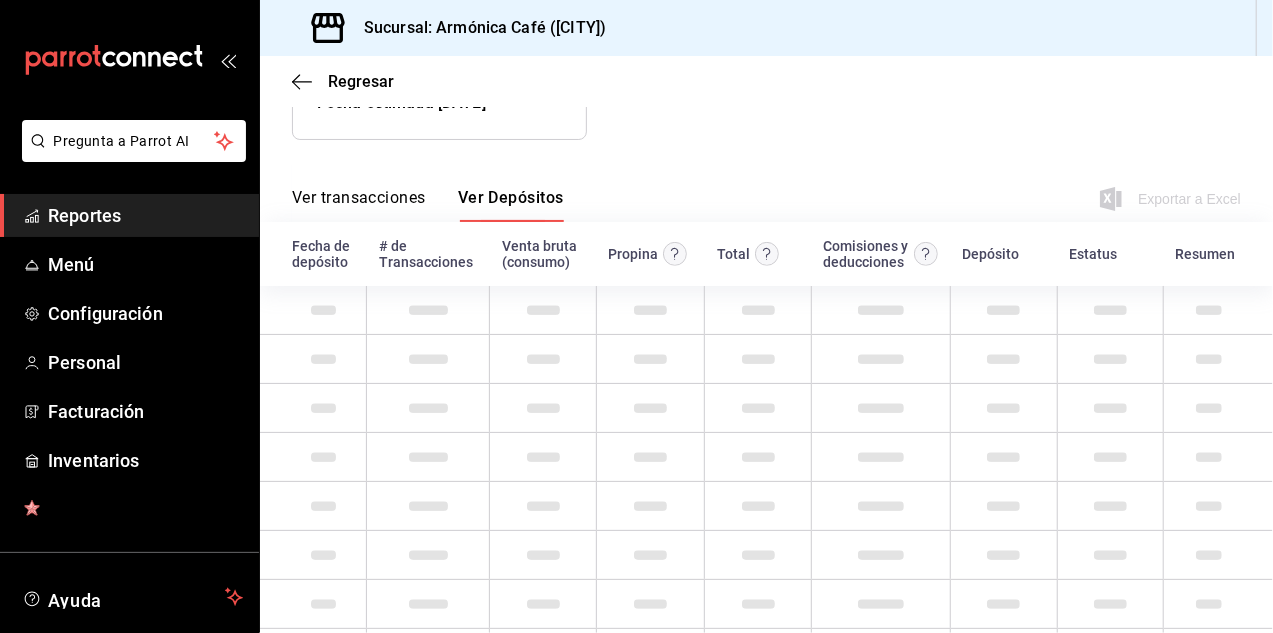 scroll, scrollTop: 100, scrollLeft: 0, axis: vertical 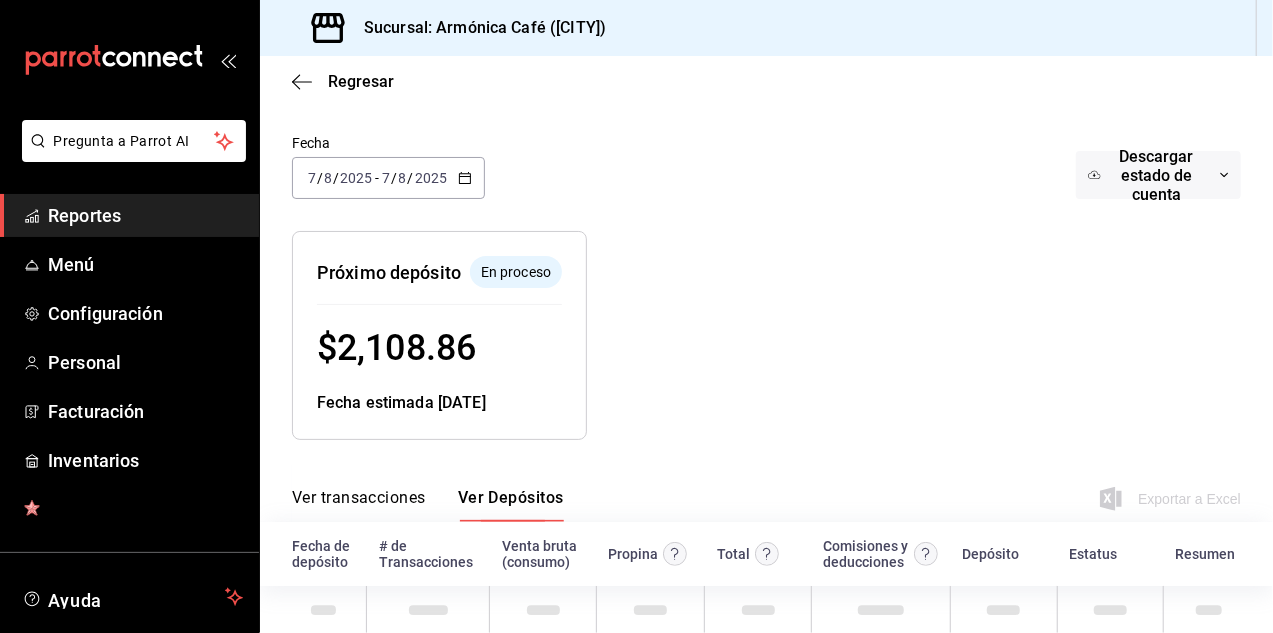 click on "2025-08-07 7 / 8 / 2025 - 2025-08-07 7 / 8 / 2025" at bounding box center [388, 178] 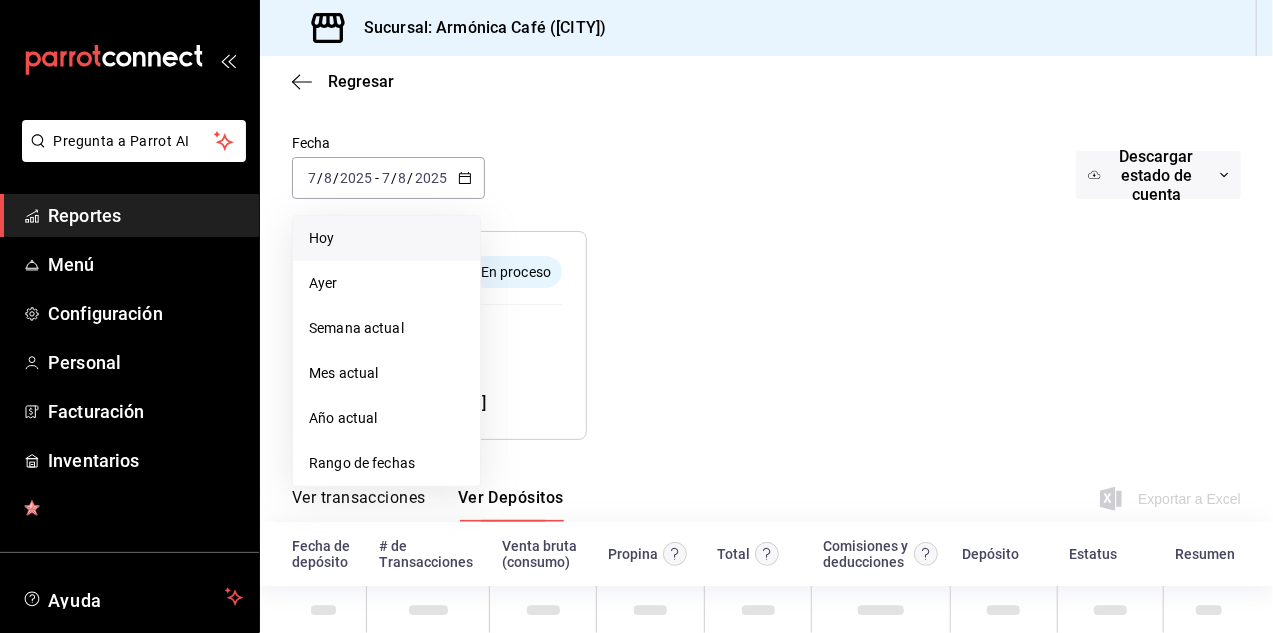 click on "Hoy" at bounding box center [386, 238] 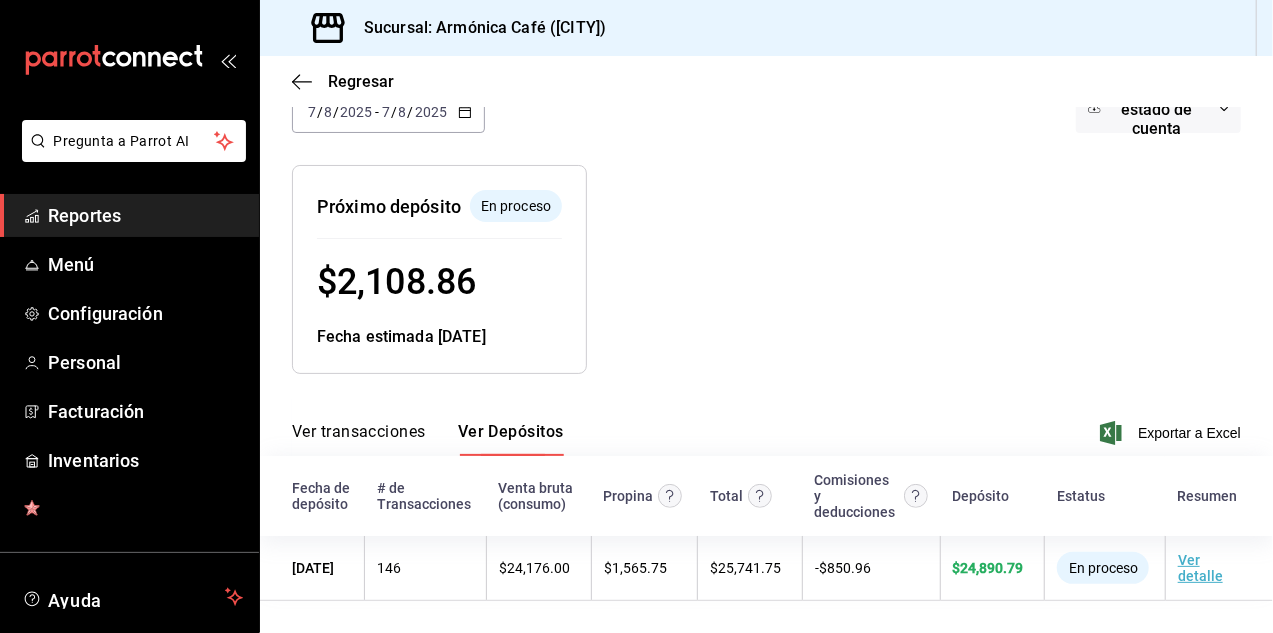 scroll, scrollTop: 168, scrollLeft: 0, axis: vertical 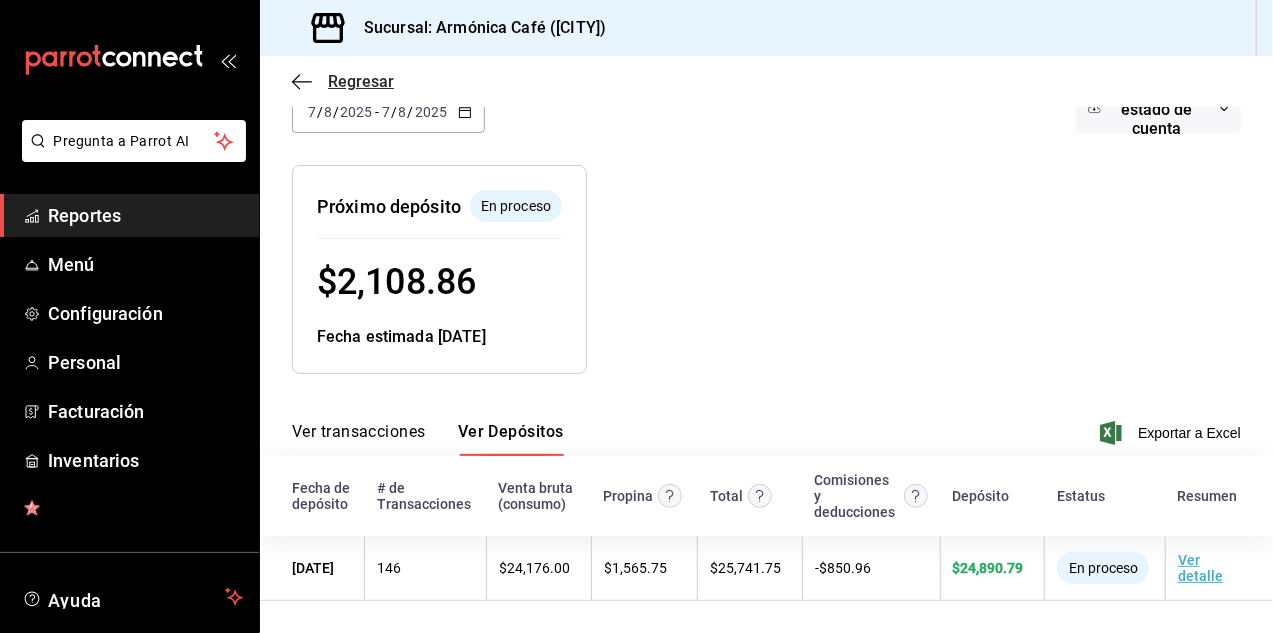 click on "Regresar" at bounding box center (361, 81) 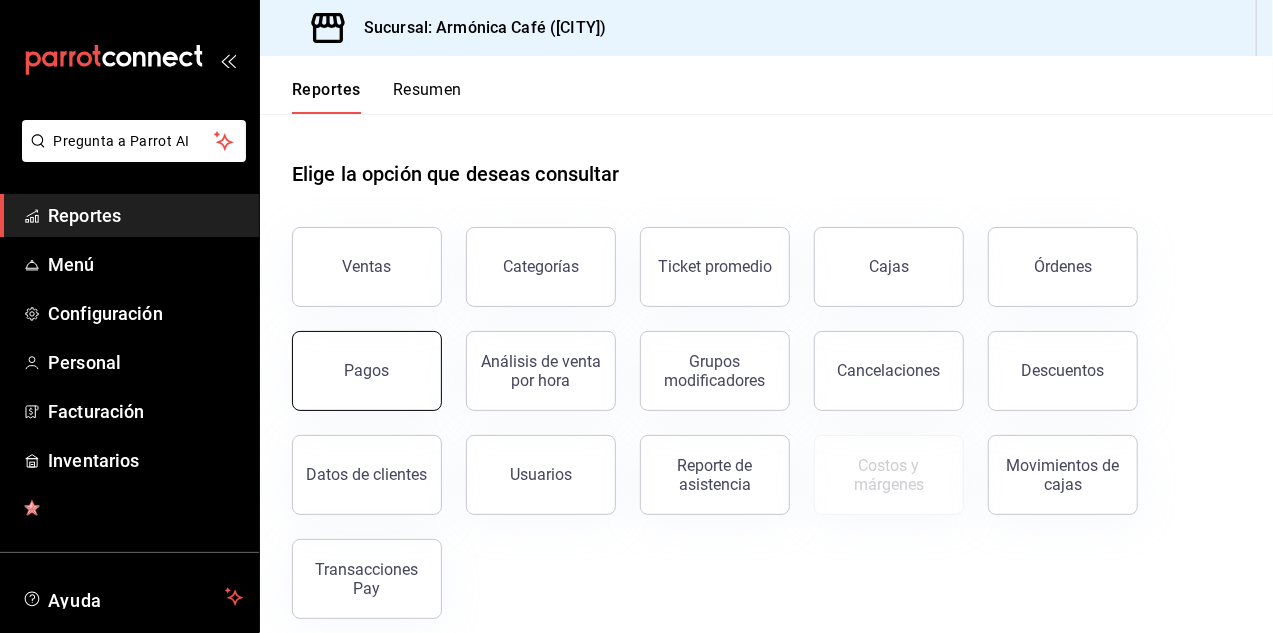 click on "Pagos" at bounding box center (367, 371) 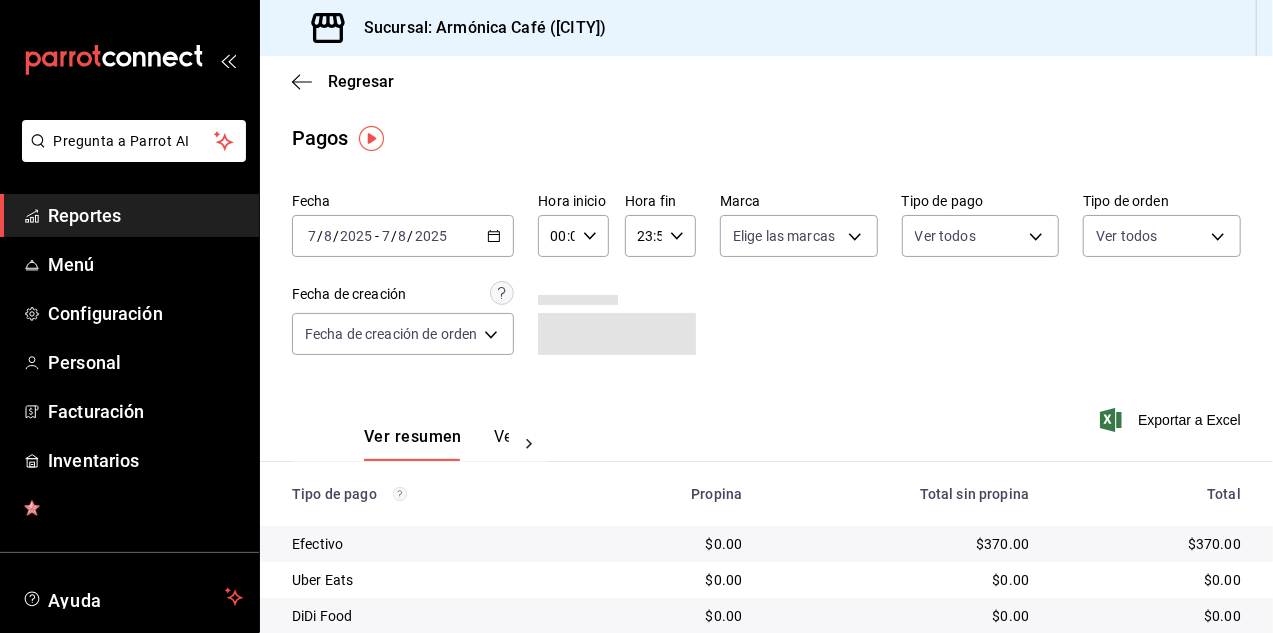 click on "2025-08-07 7 / 8 / 2025 - 2025-08-07 7 / 8 / 2025" at bounding box center [403, 236] 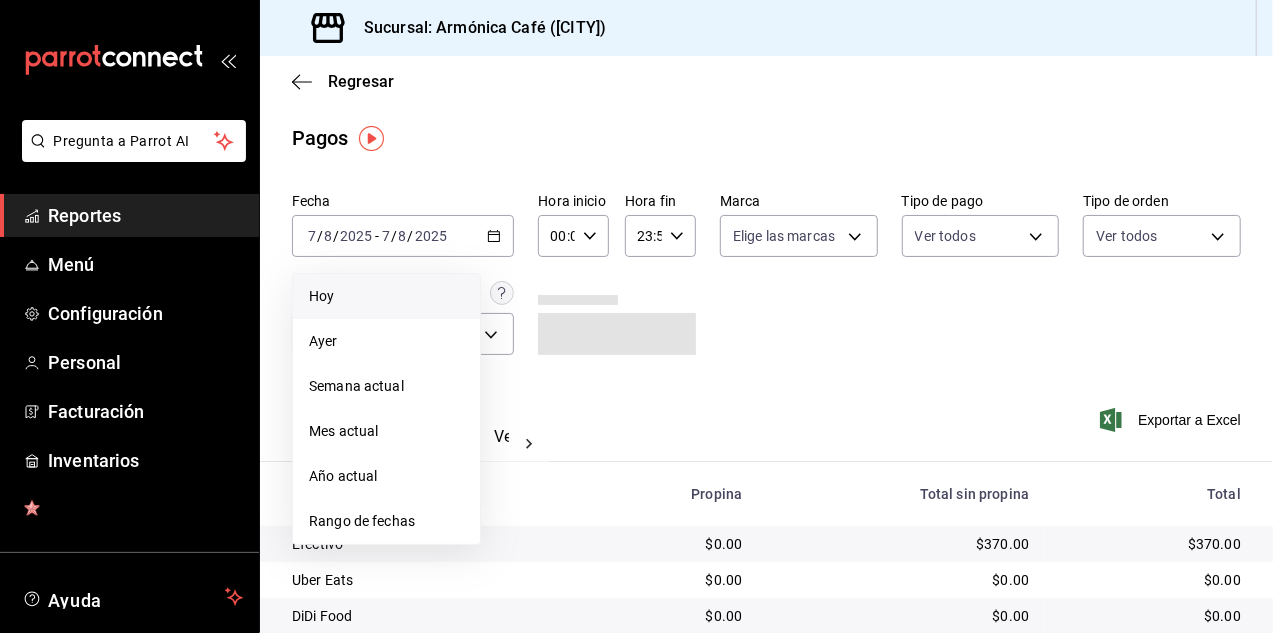 click on "Hoy" at bounding box center [386, 296] 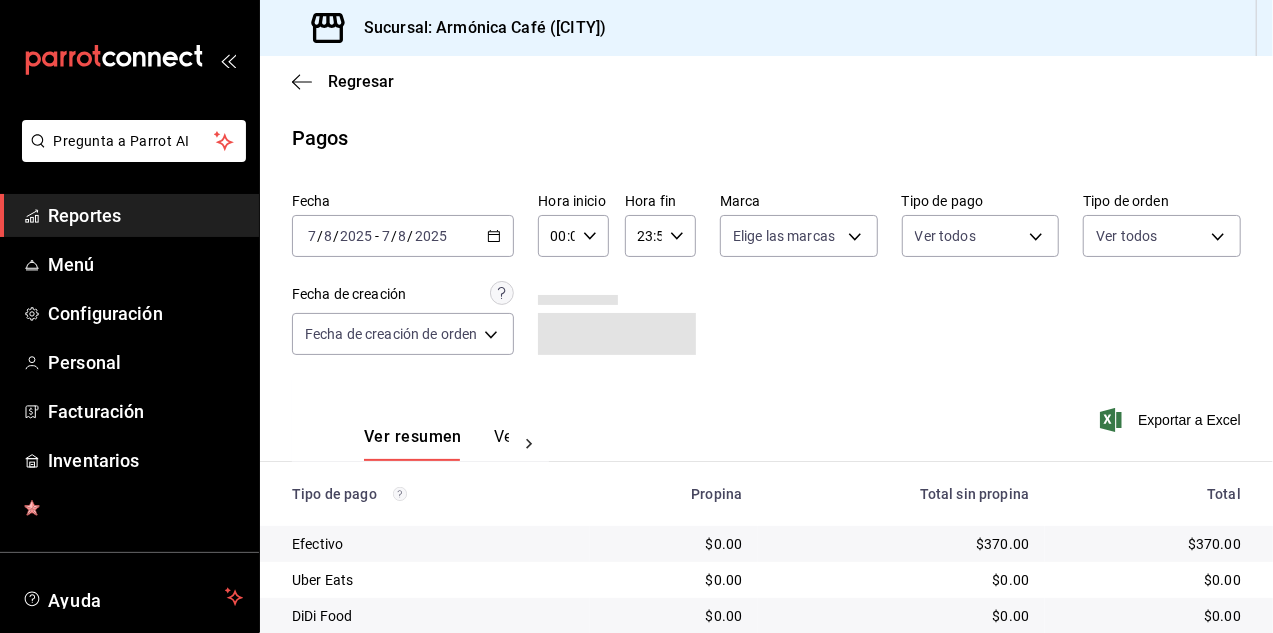 scroll, scrollTop: 105, scrollLeft: 0, axis: vertical 